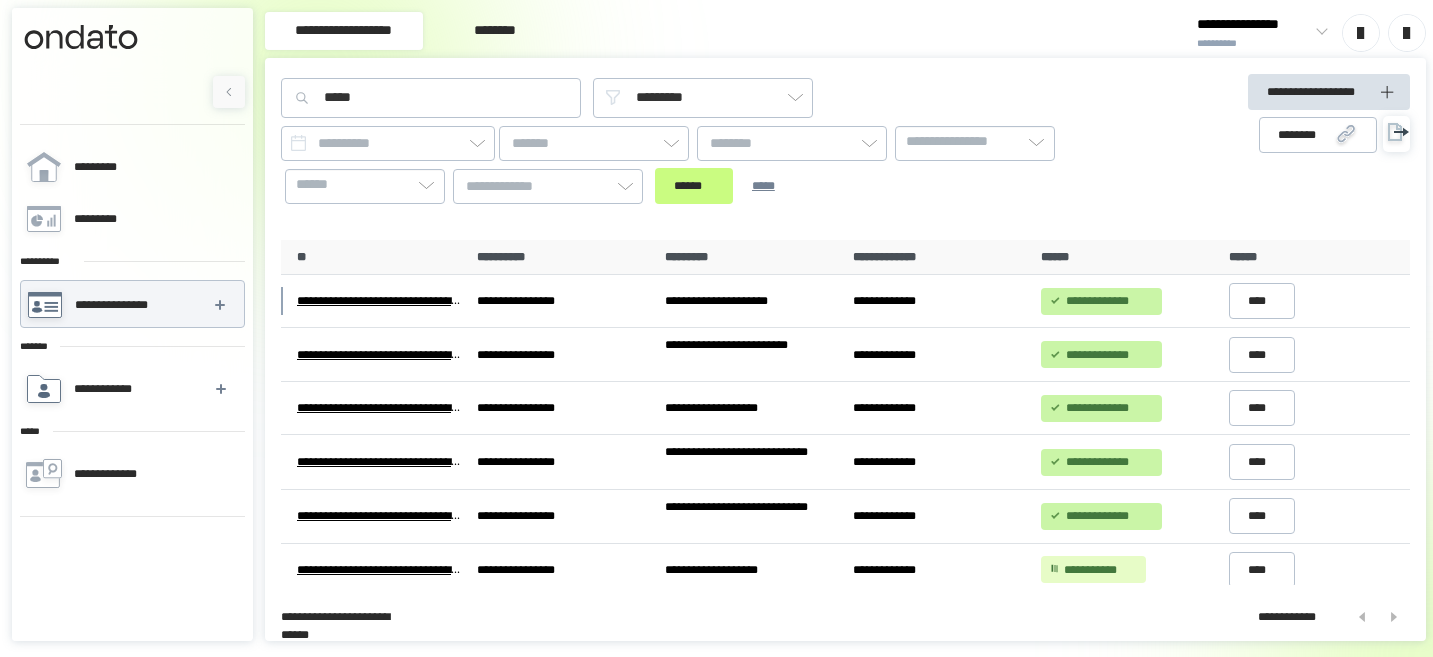 scroll, scrollTop: 0, scrollLeft: 0, axis: both 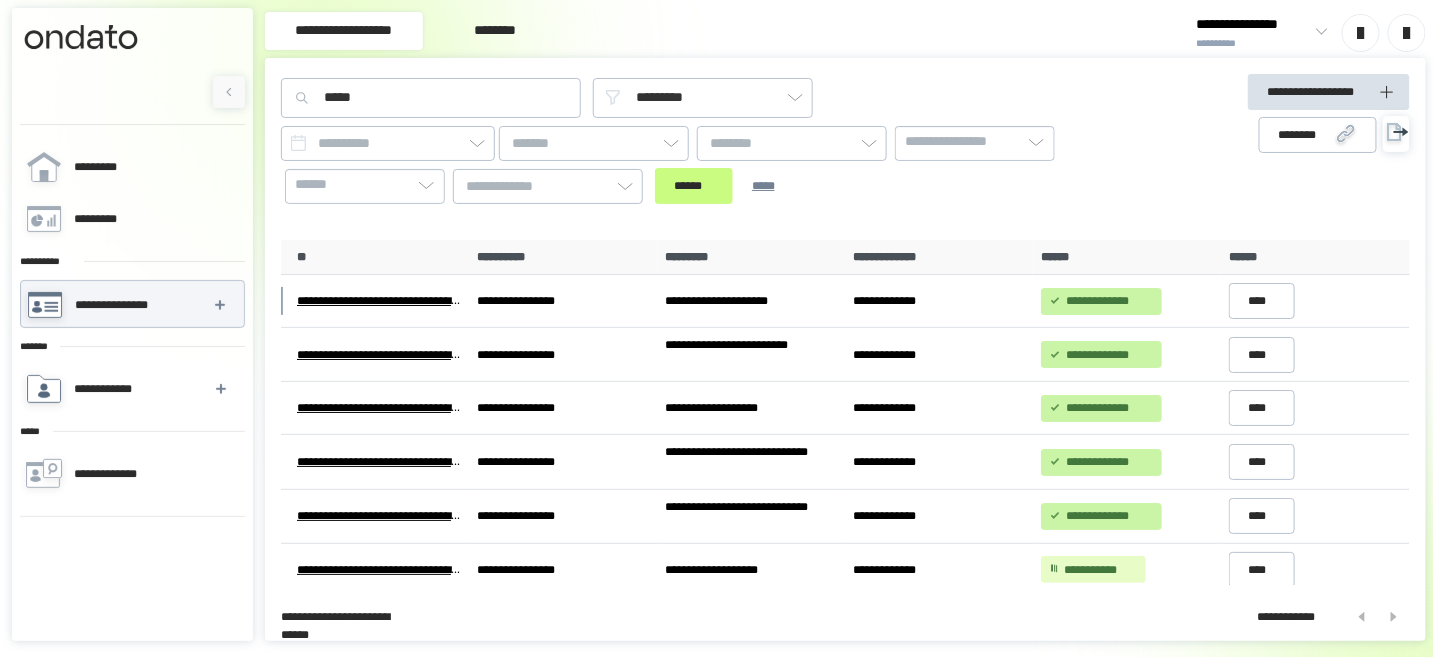 click on "**********" at bounding box center [108, 389] 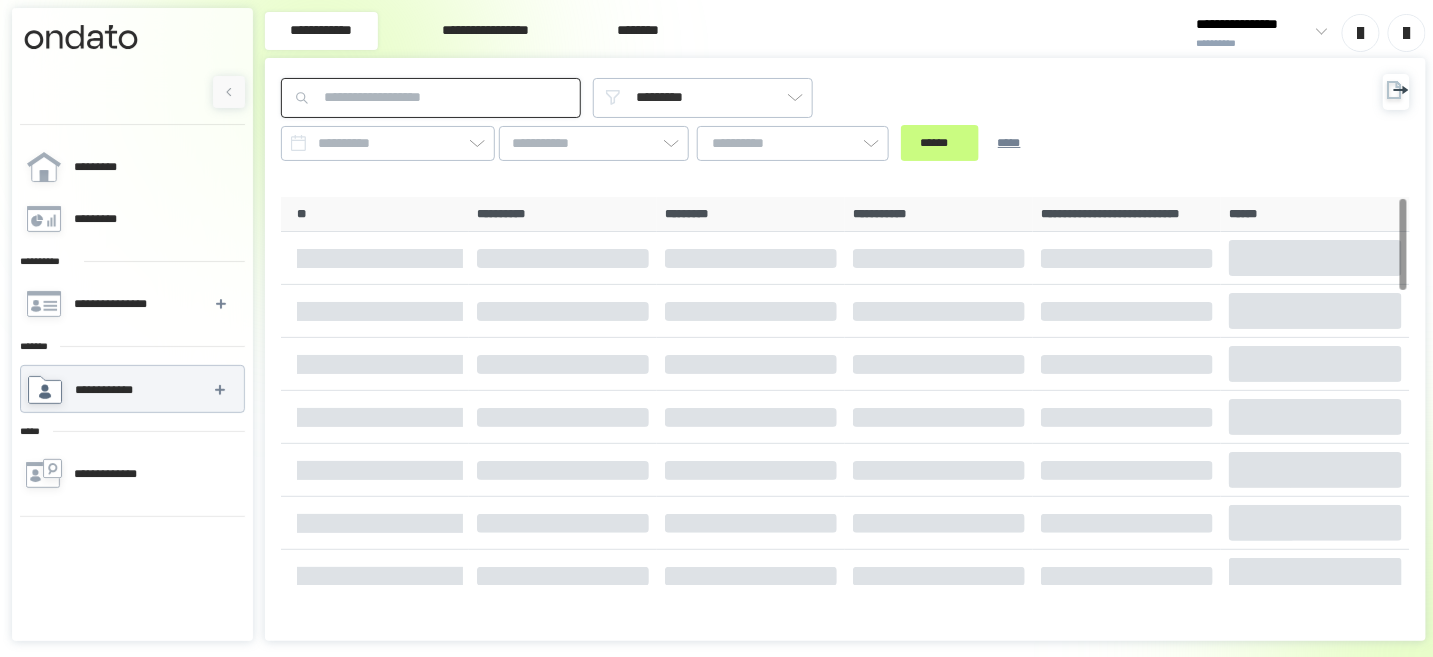 click at bounding box center [431, 98] 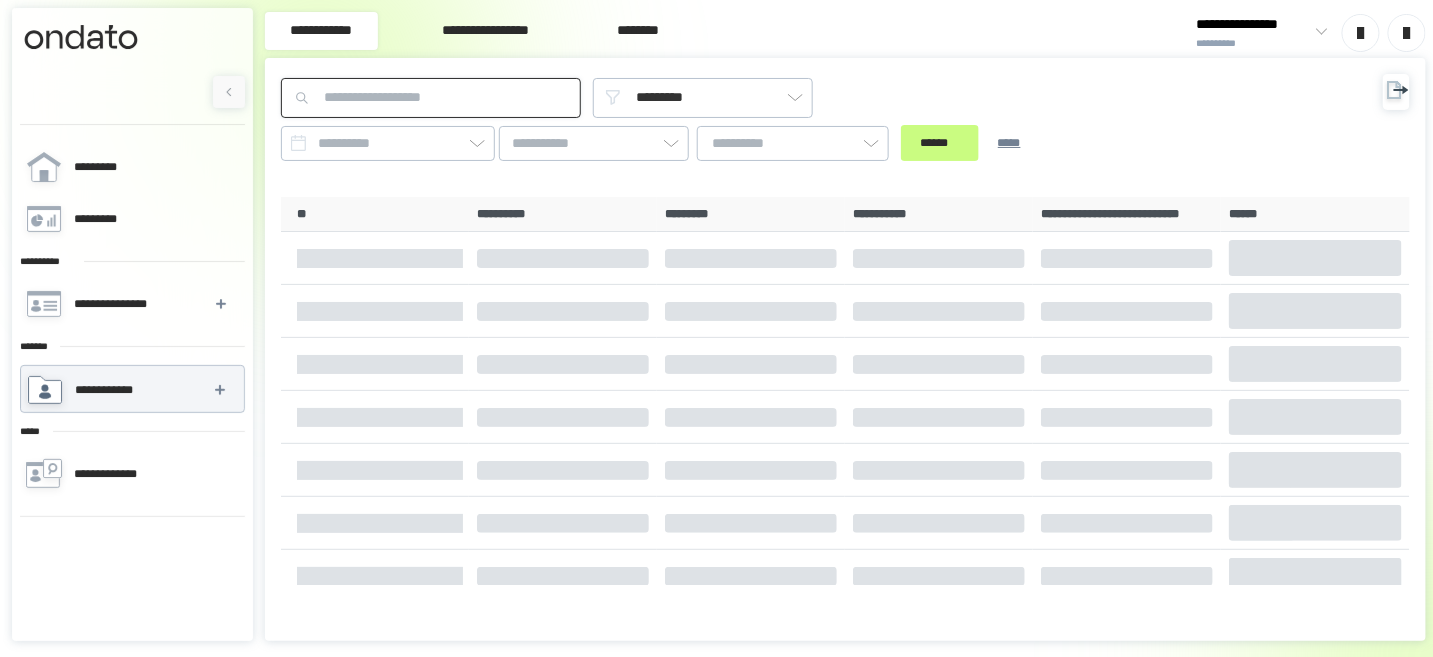 paste on "********" 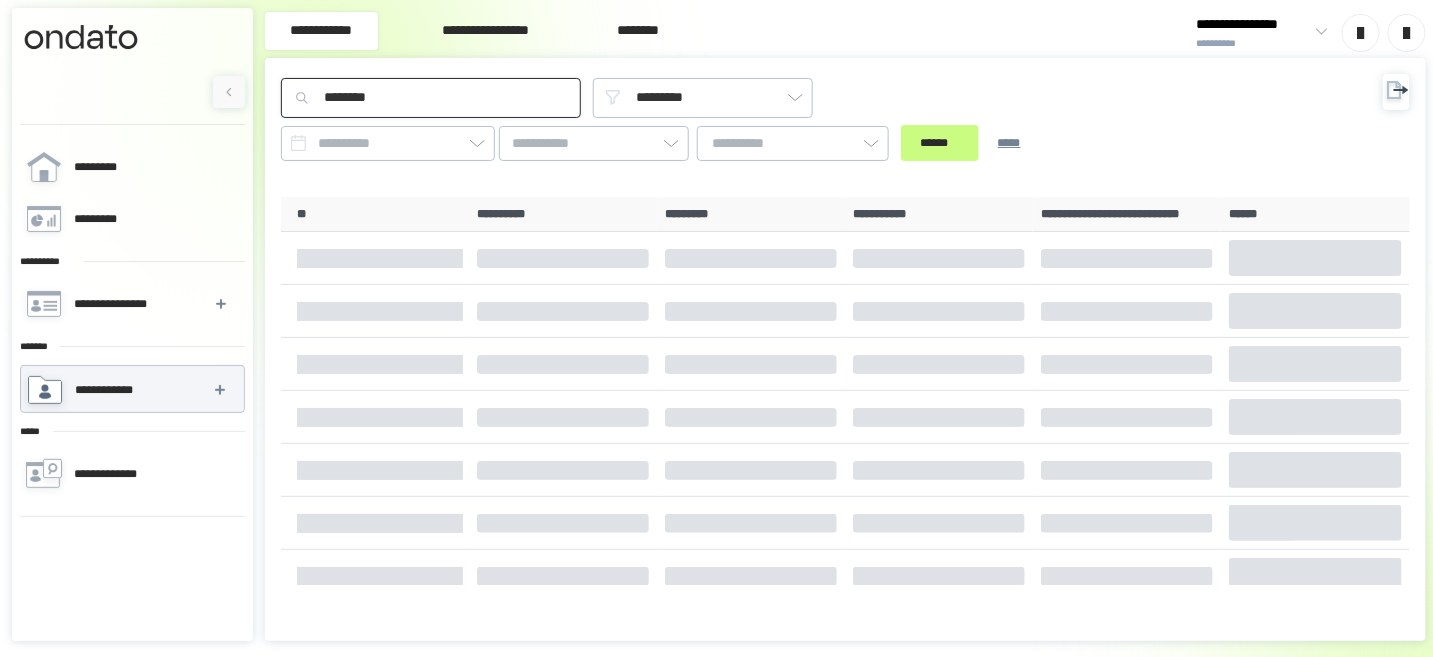 type on "********" 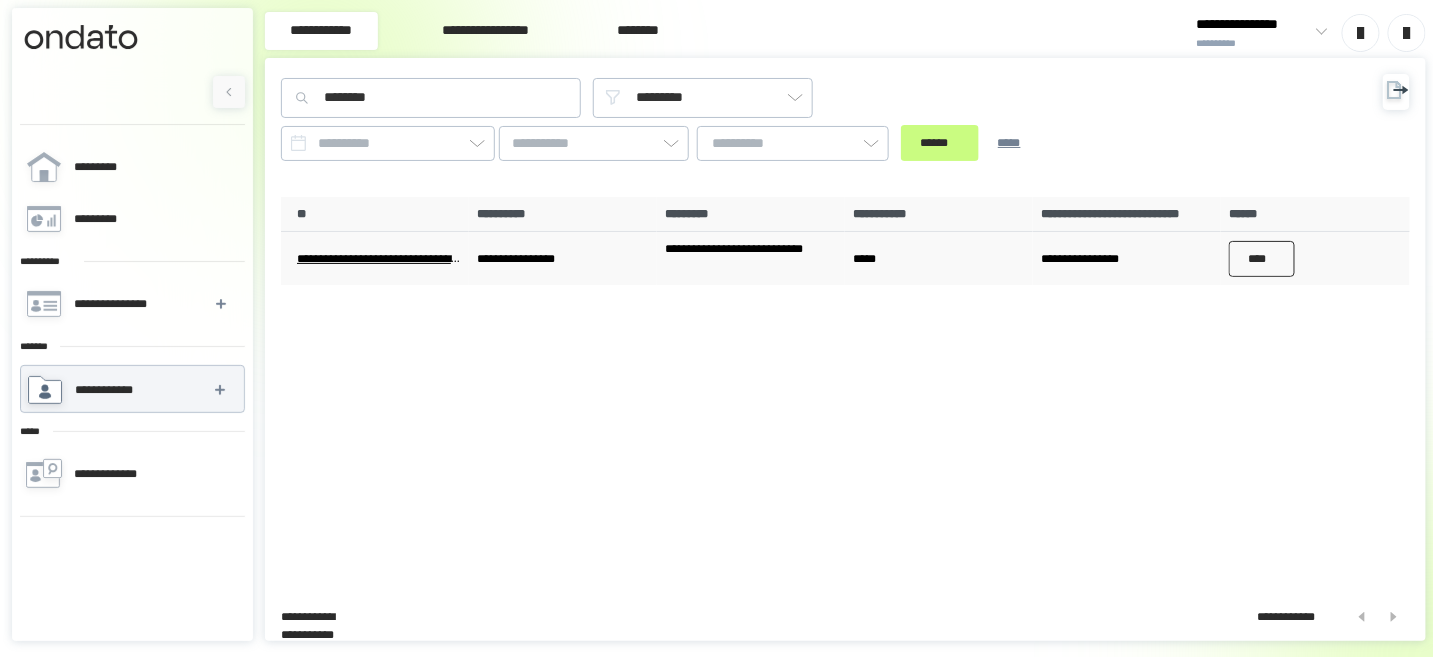 click on "****" at bounding box center [1262, 259] 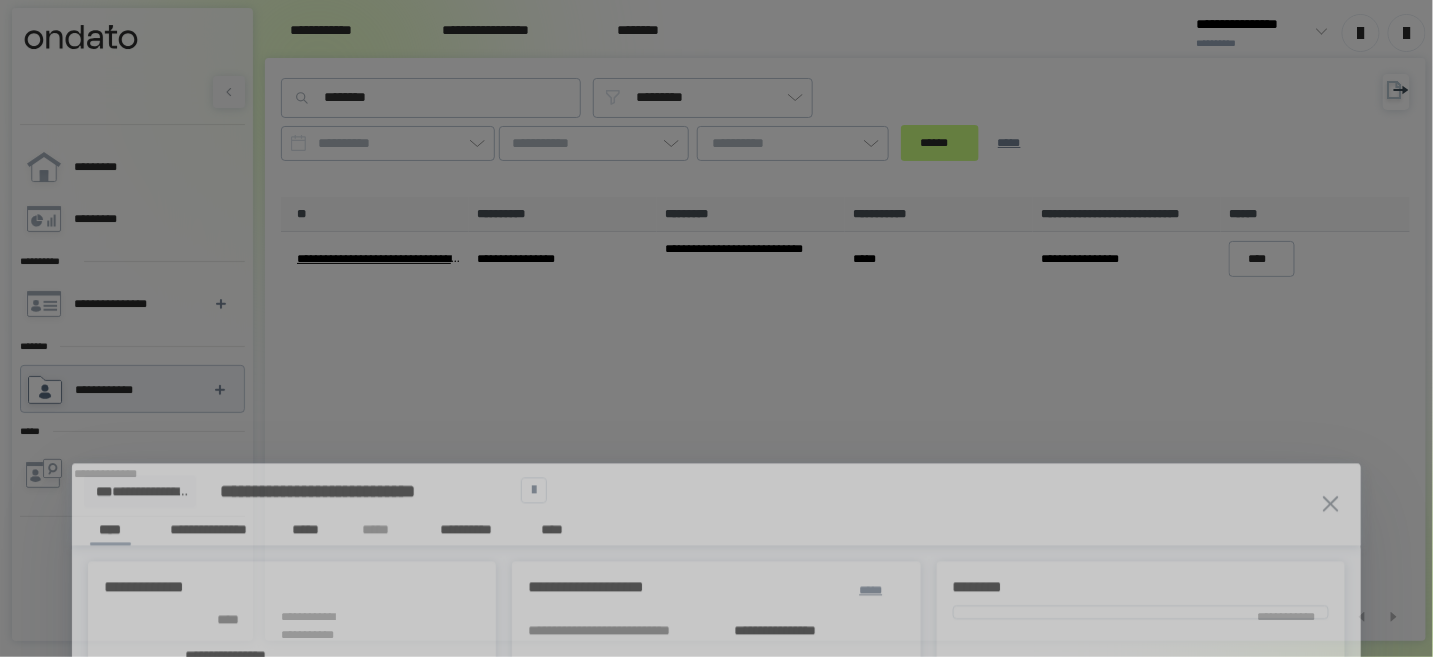 type on "*" 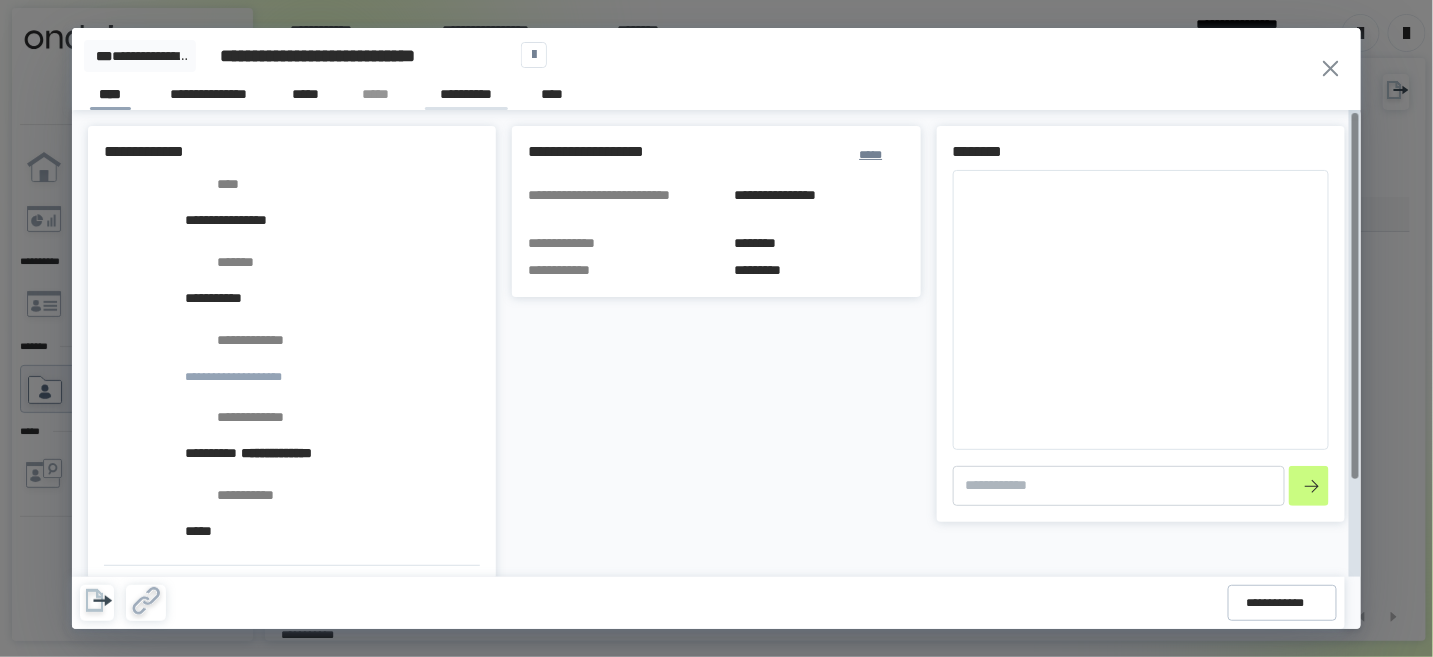 click on "**********" at bounding box center [466, 97] 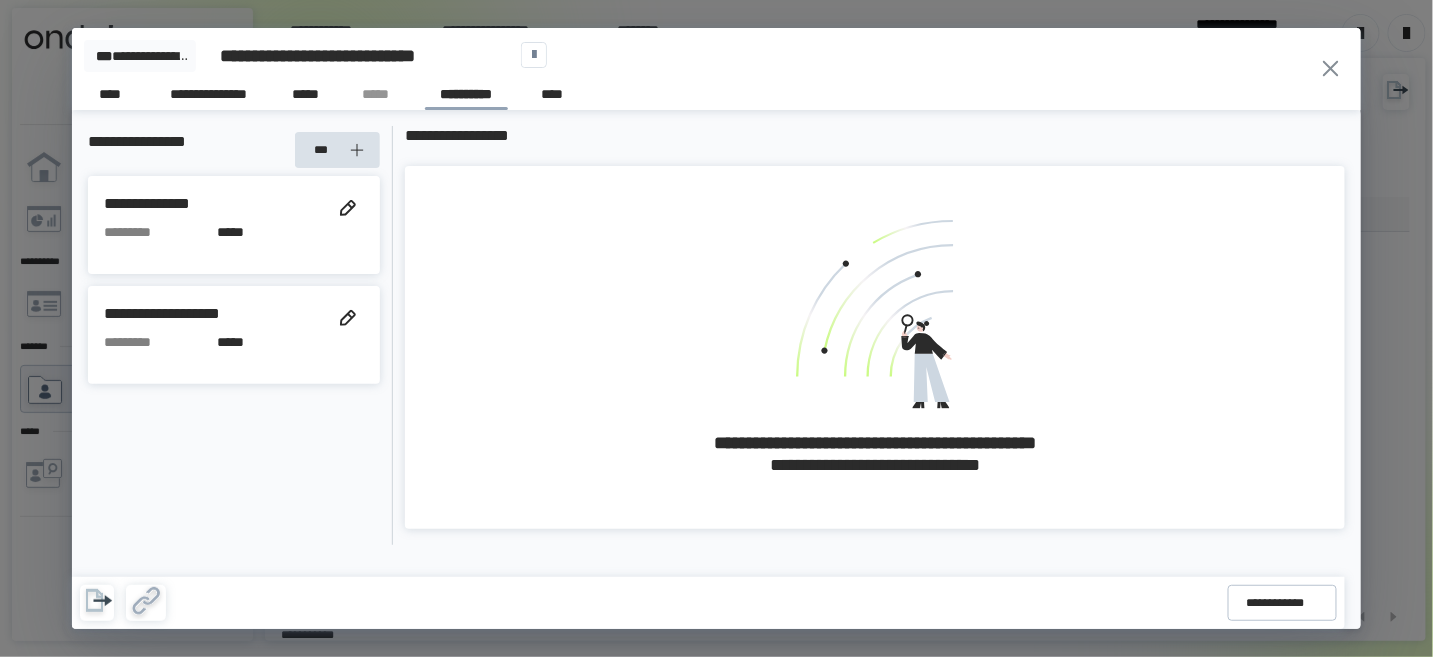 click 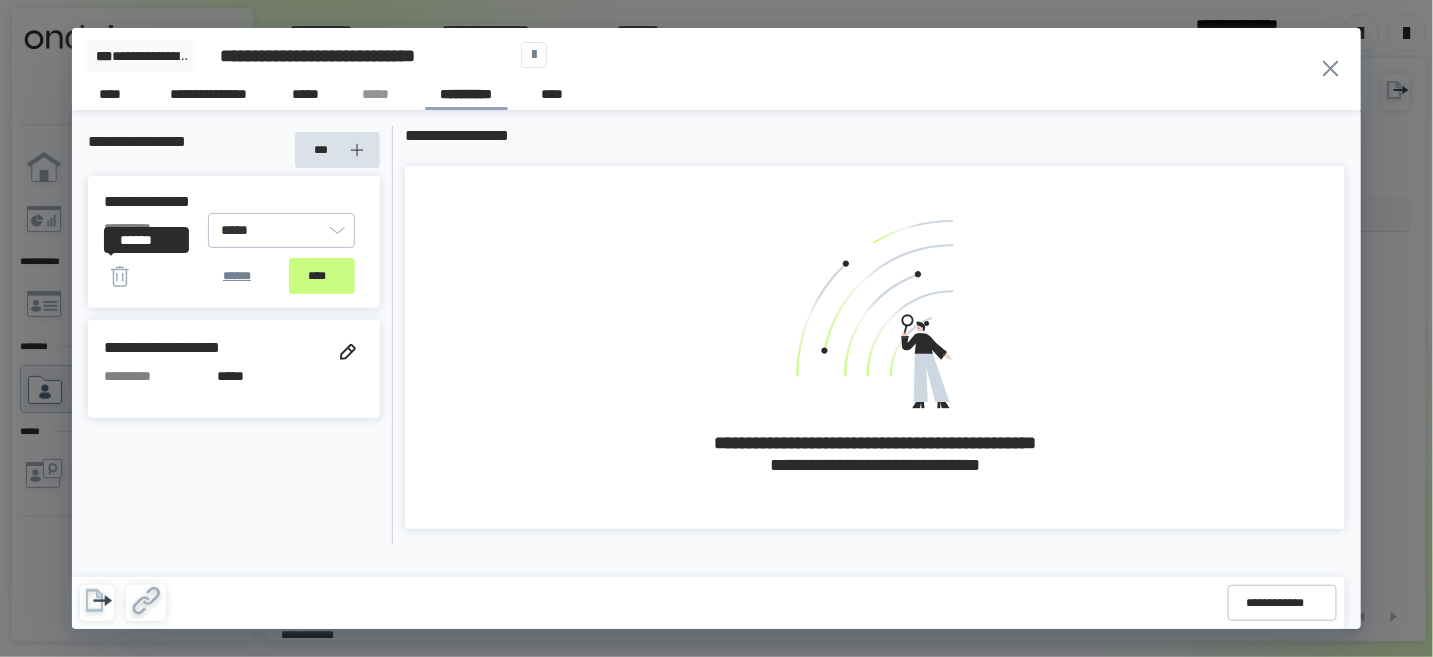 click 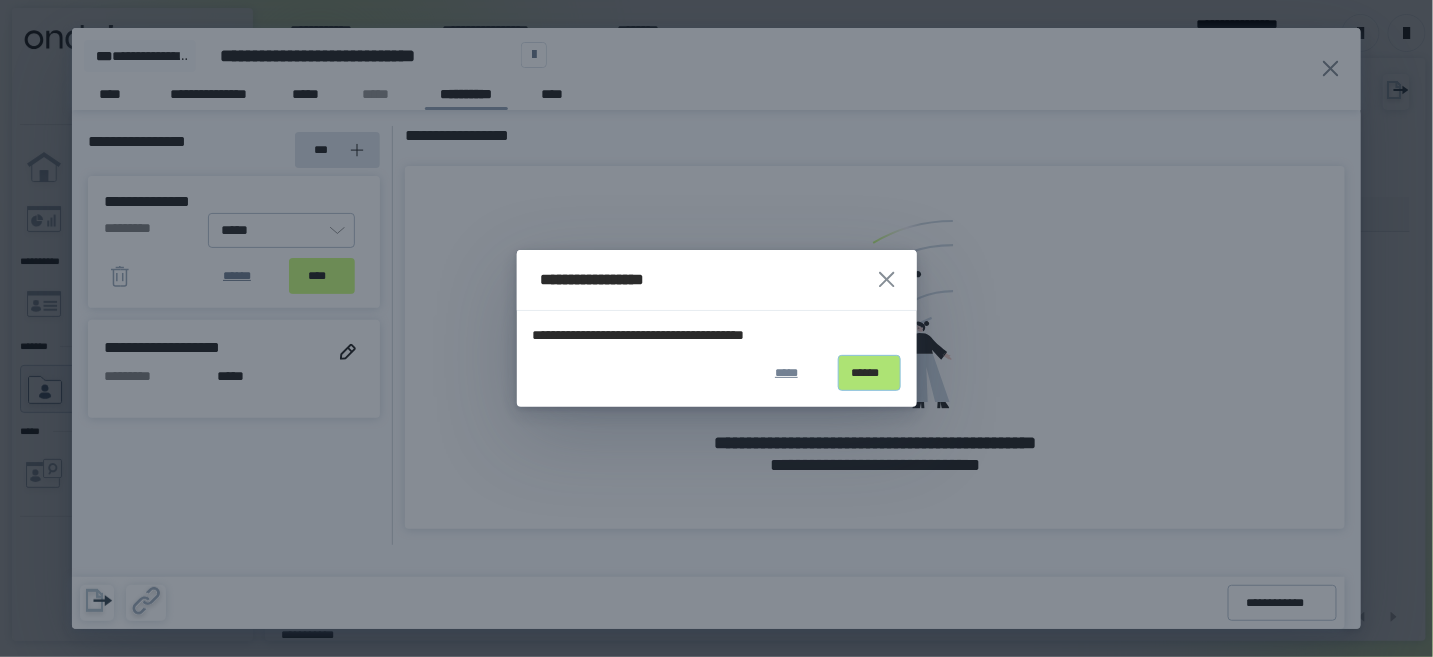 click on "******" at bounding box center [869, 373] 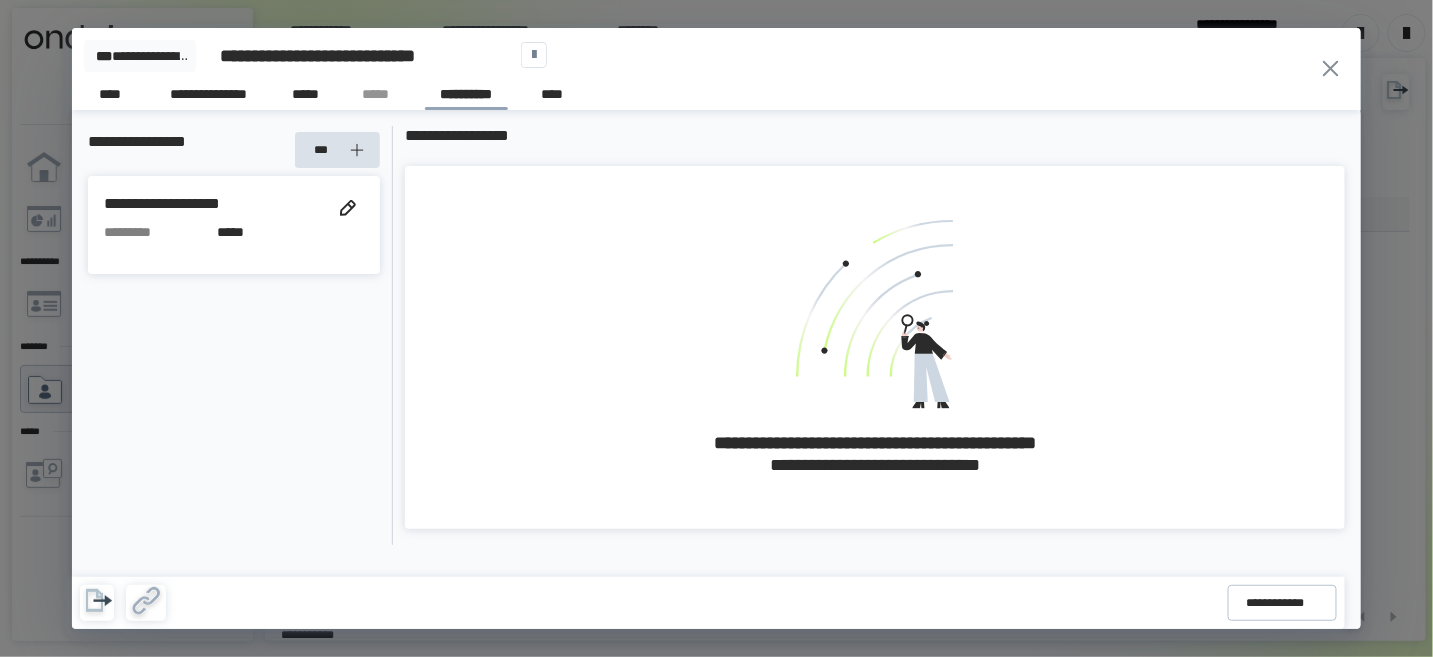 click 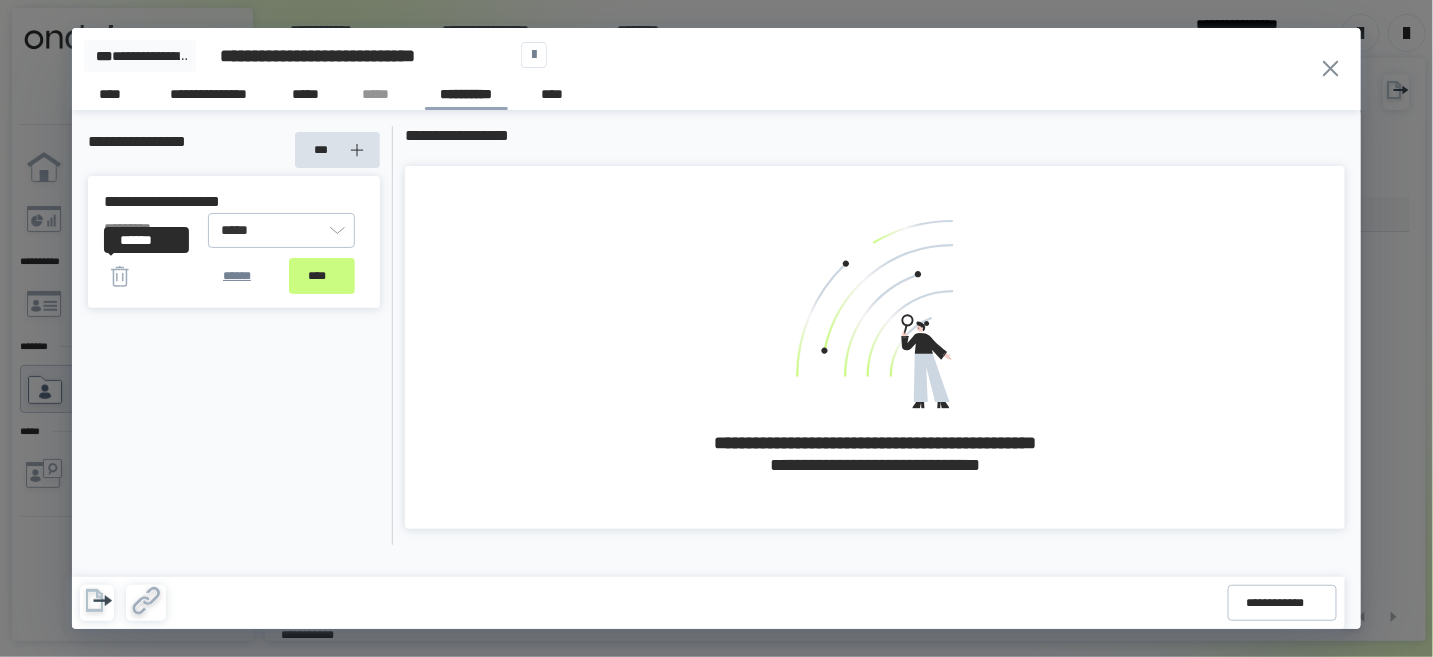 click 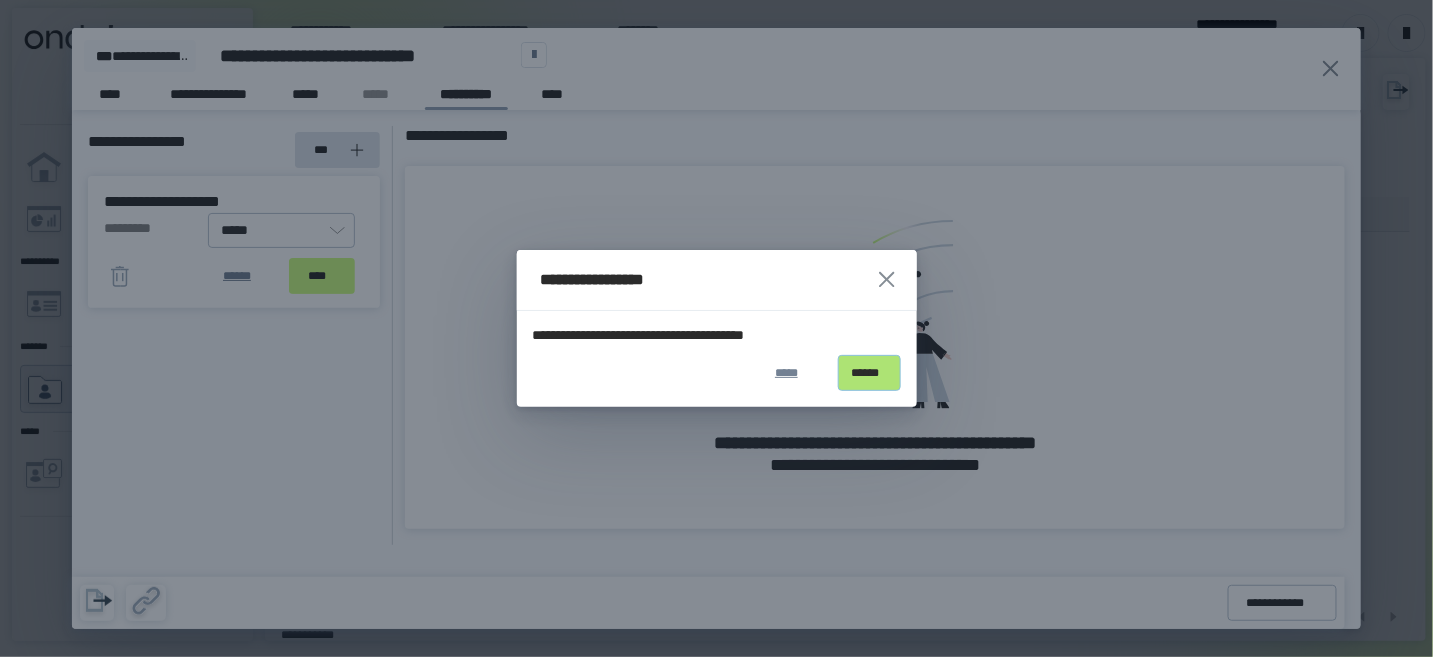click on "******" at bounding box center (869, 373) 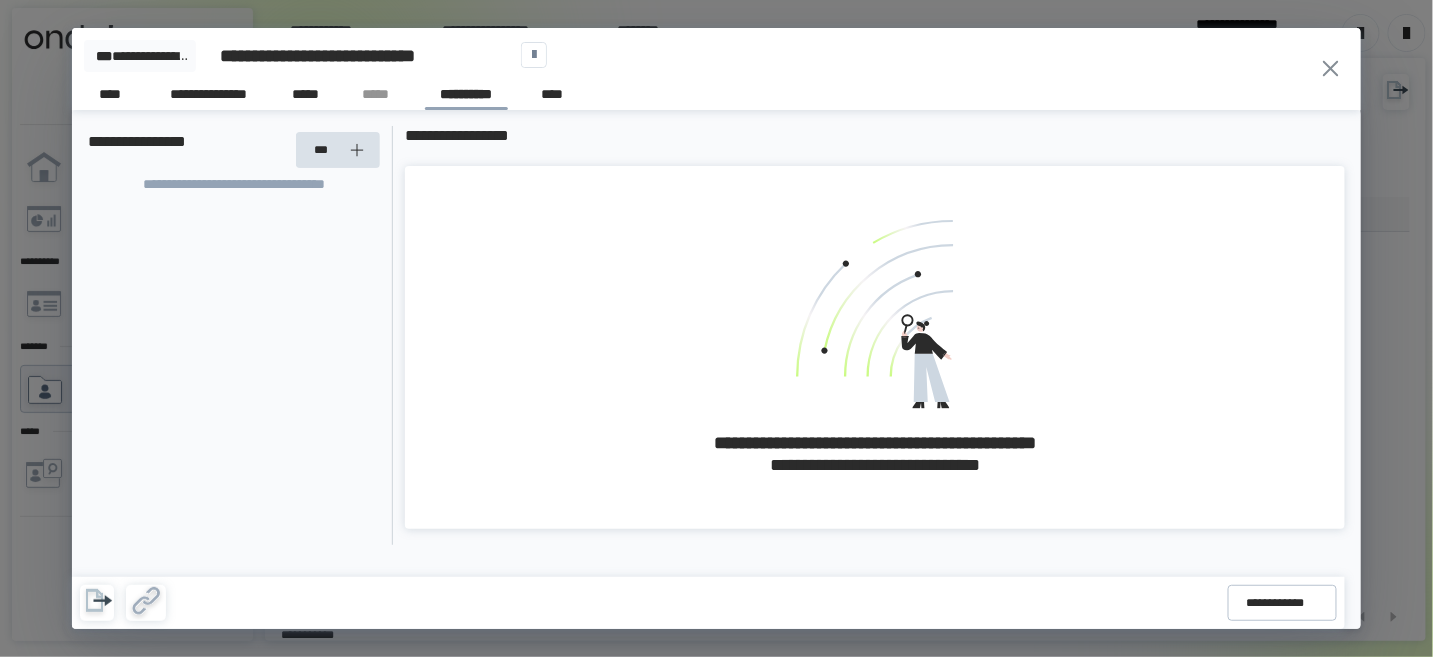 click 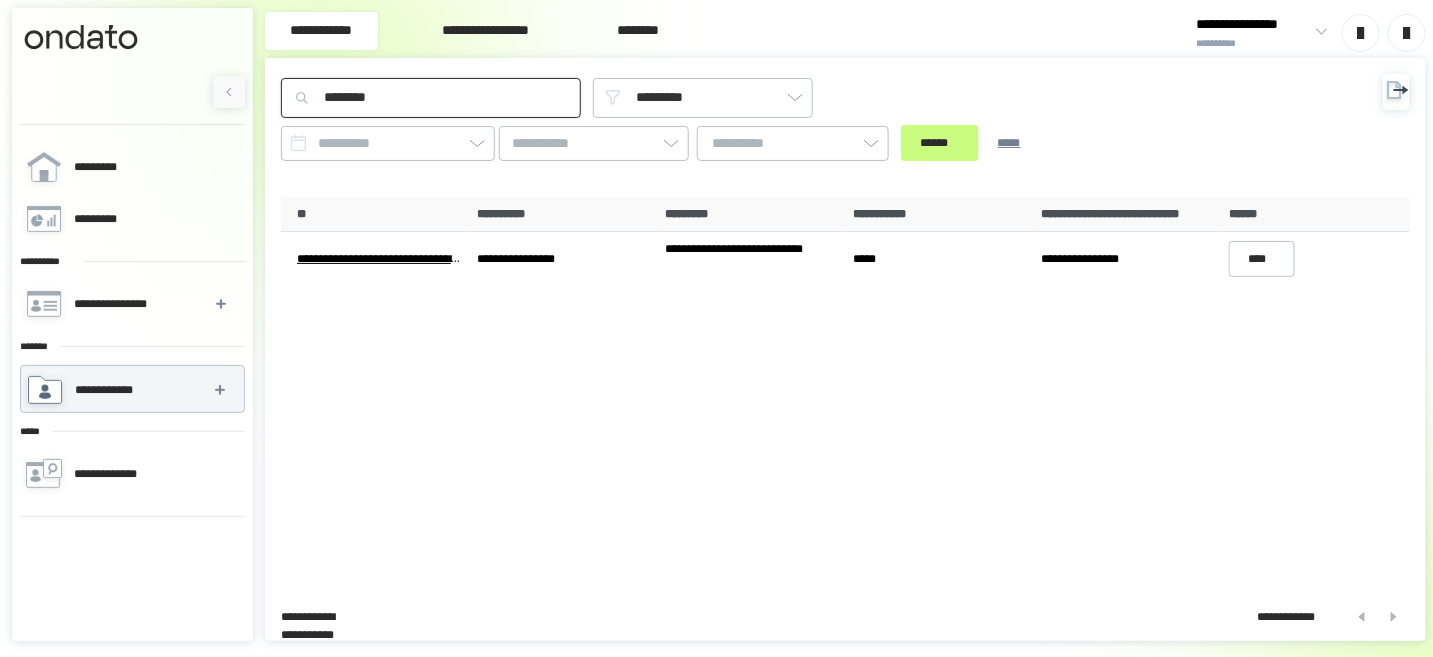 drag, startPoint x: 397, startPoint y: 94, endPoint x: 196, endPoint y: 212, distance: 233.07724 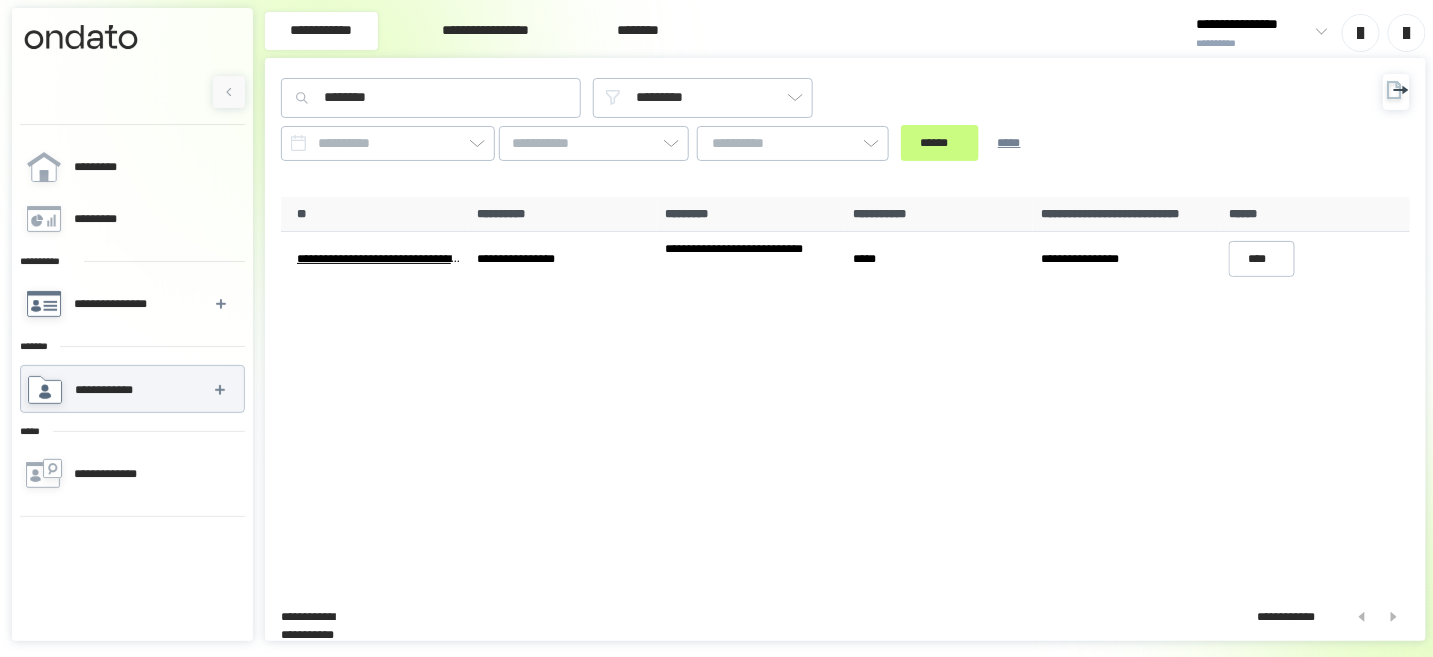 click on "**********" at bounding box center (131, 304) 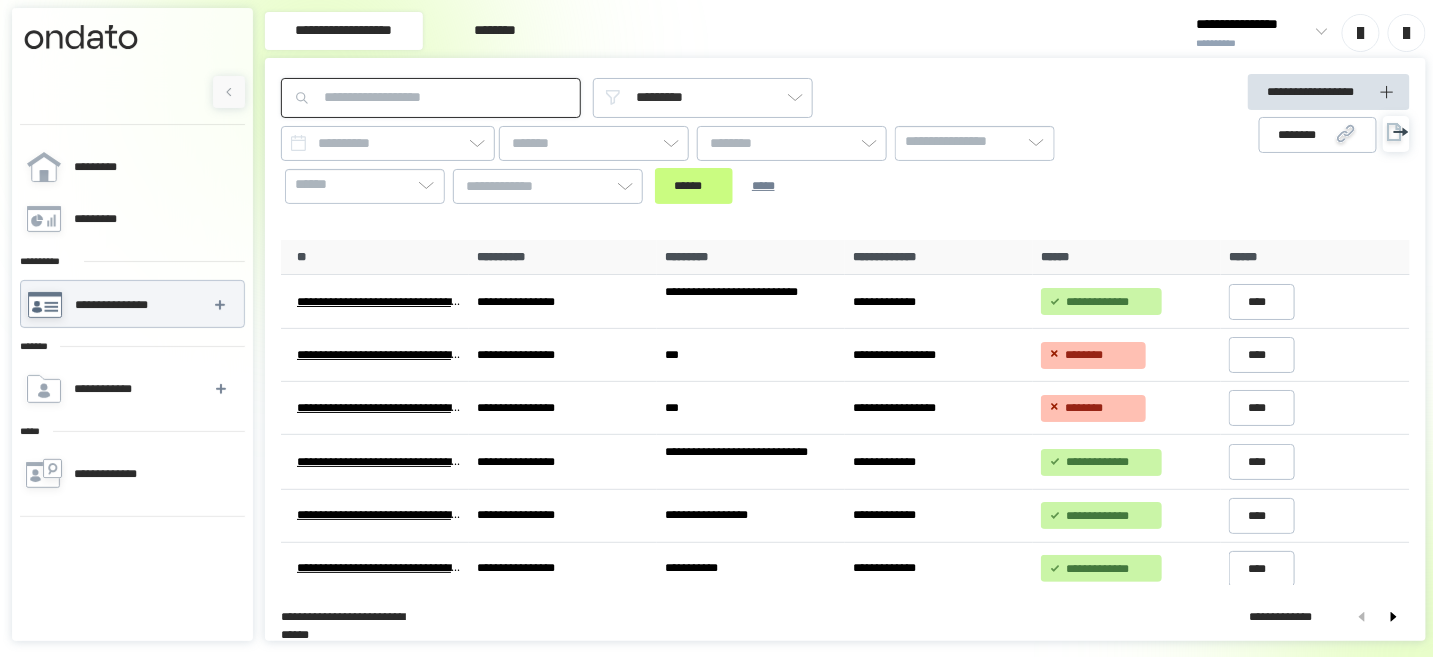 click at bounding box center [431, 98] 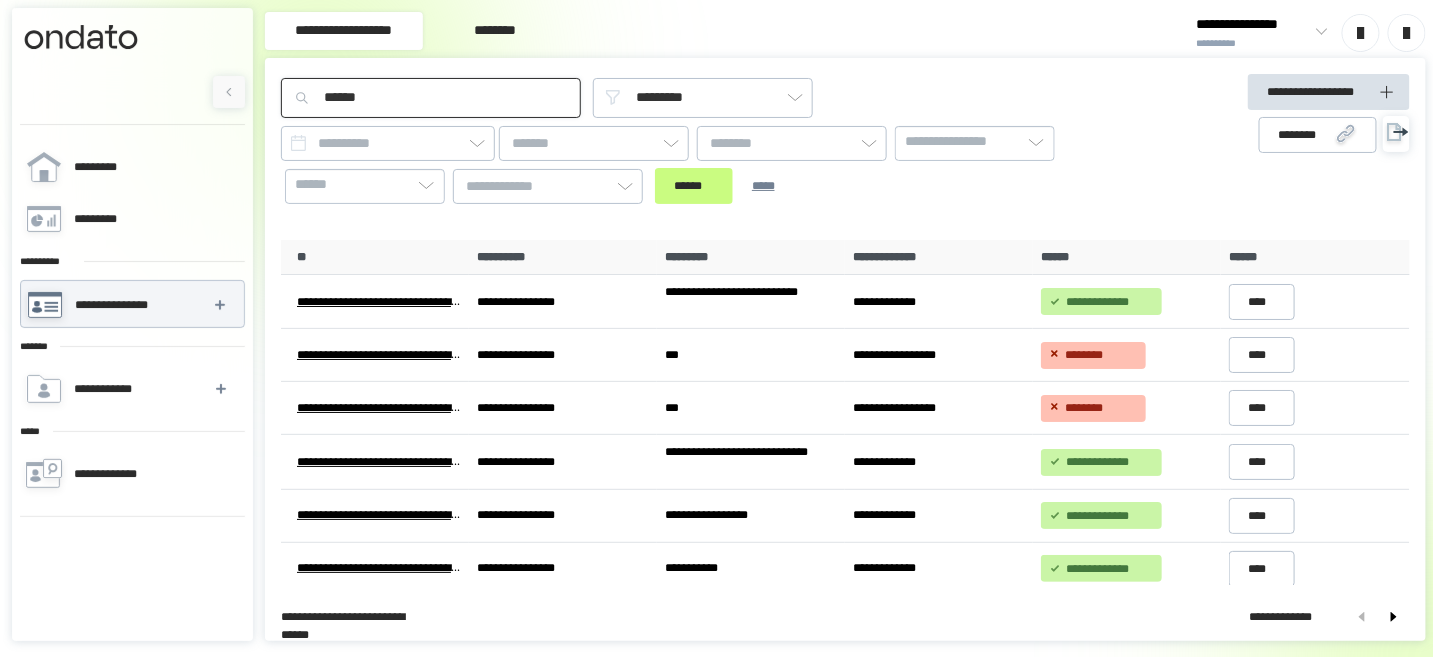 click on "******" at bounding box center [694, 186] 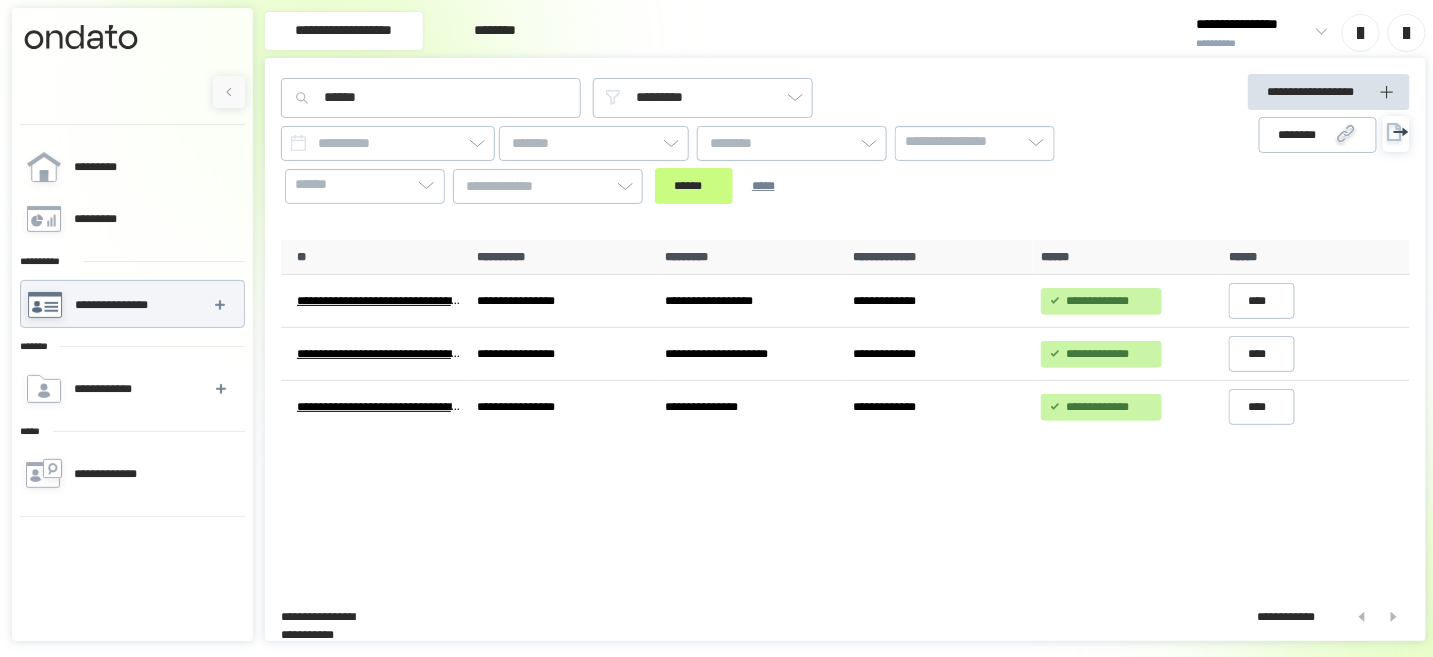click at bounding box center [1318, 33] 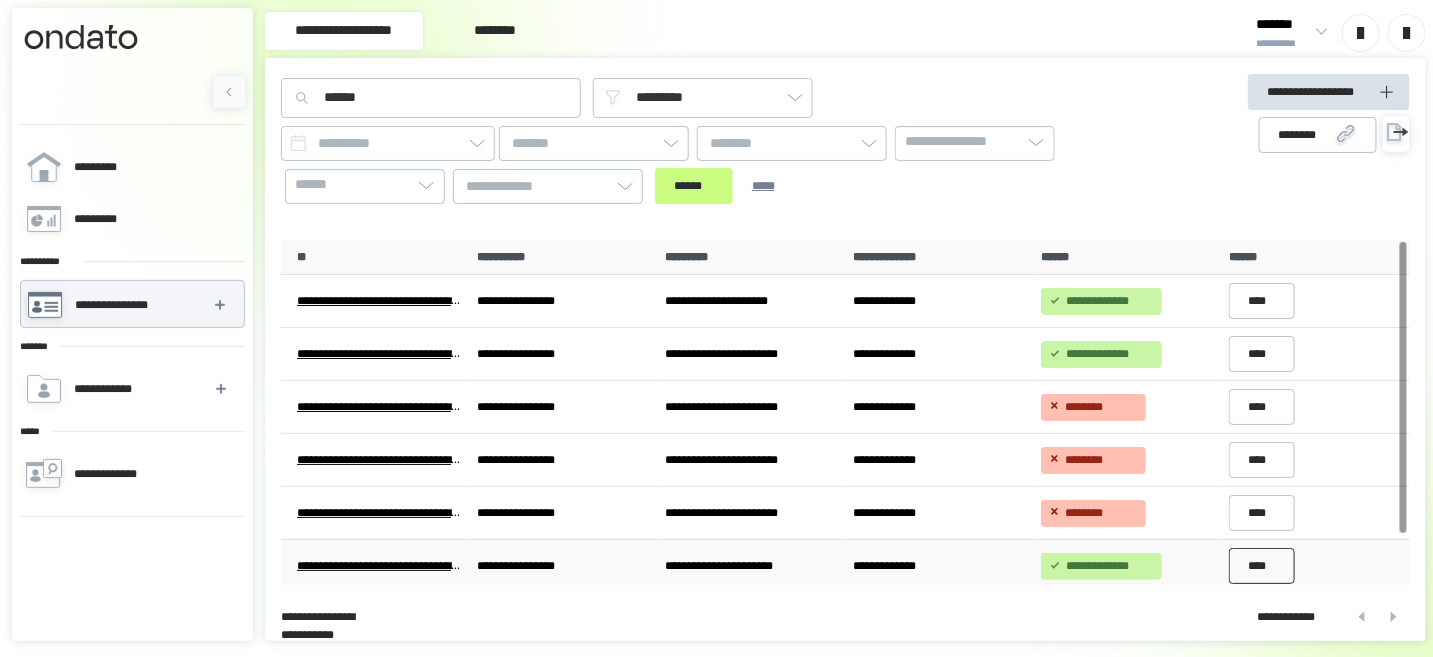 click on "****" at bounding box center (1262, 566) 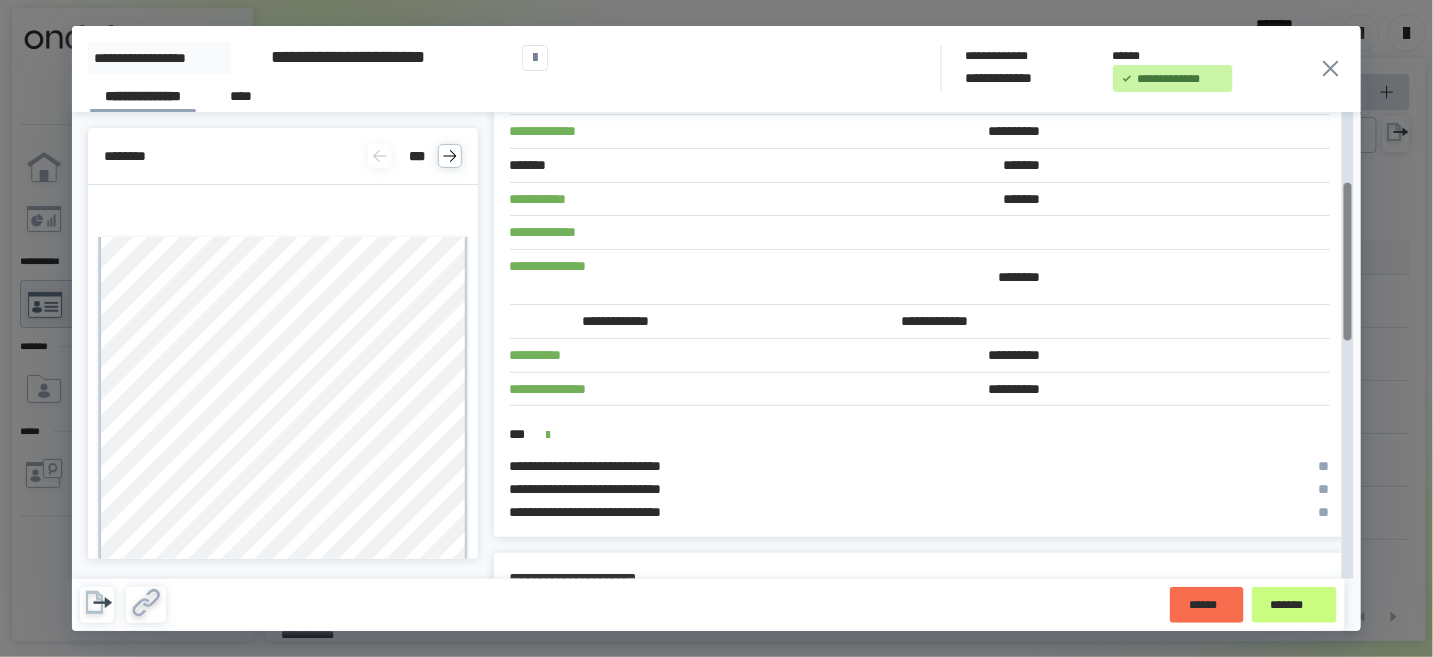 scroll, scrollTop: 200, scrollLeft: 0, axis: vertical 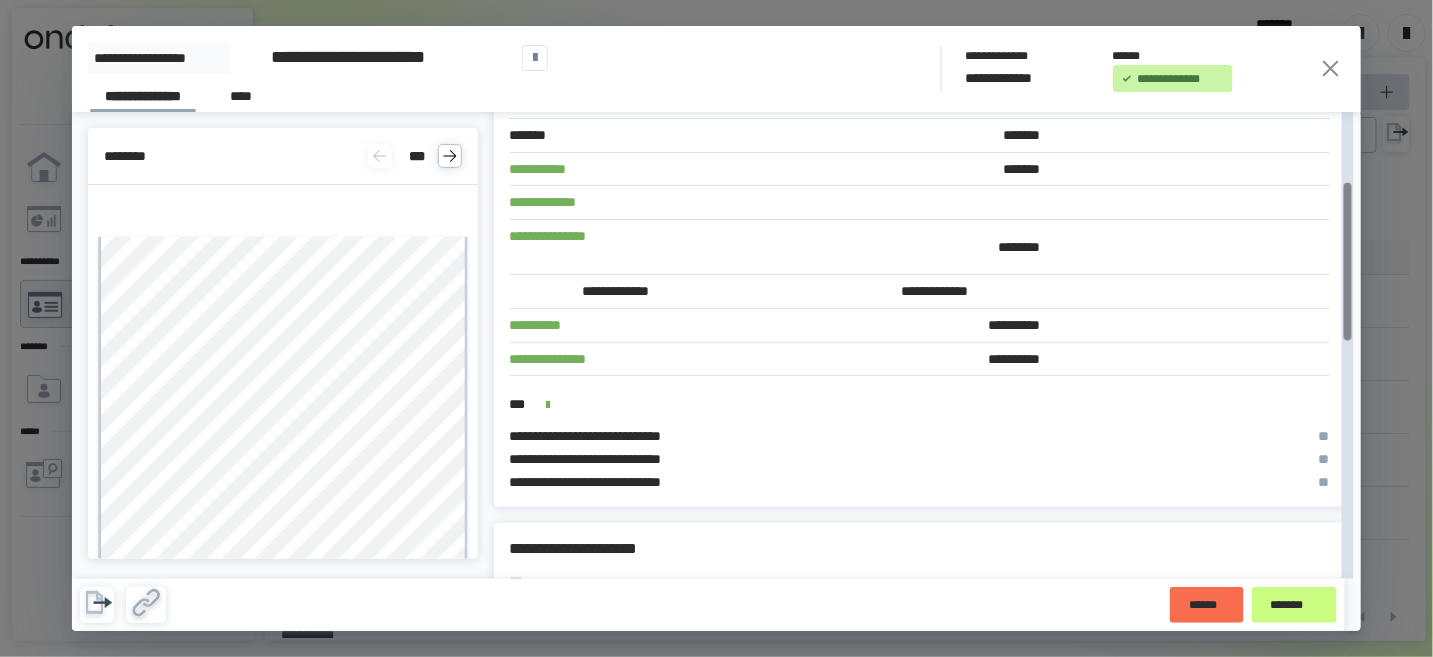 click 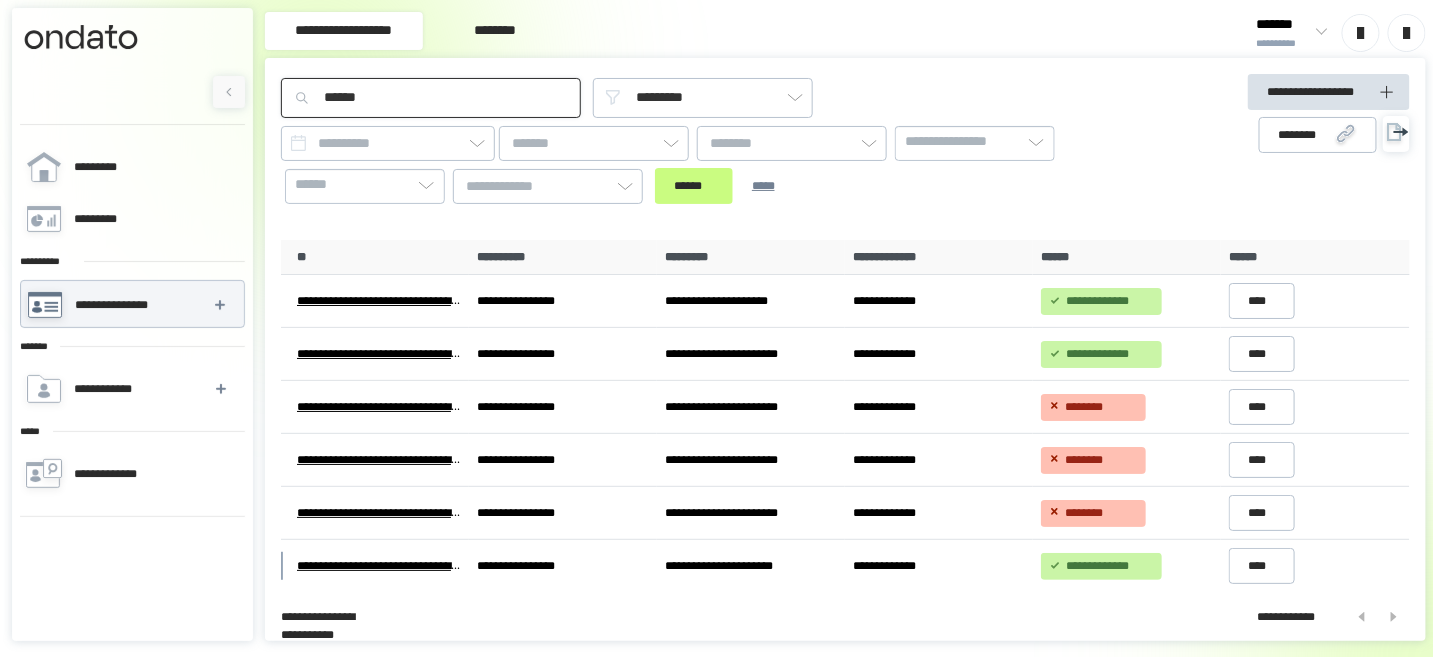drag, startPoint x: 408, startPoint y: 90, endPoint x: 323, endPoint y: 94, distance: 85.09406 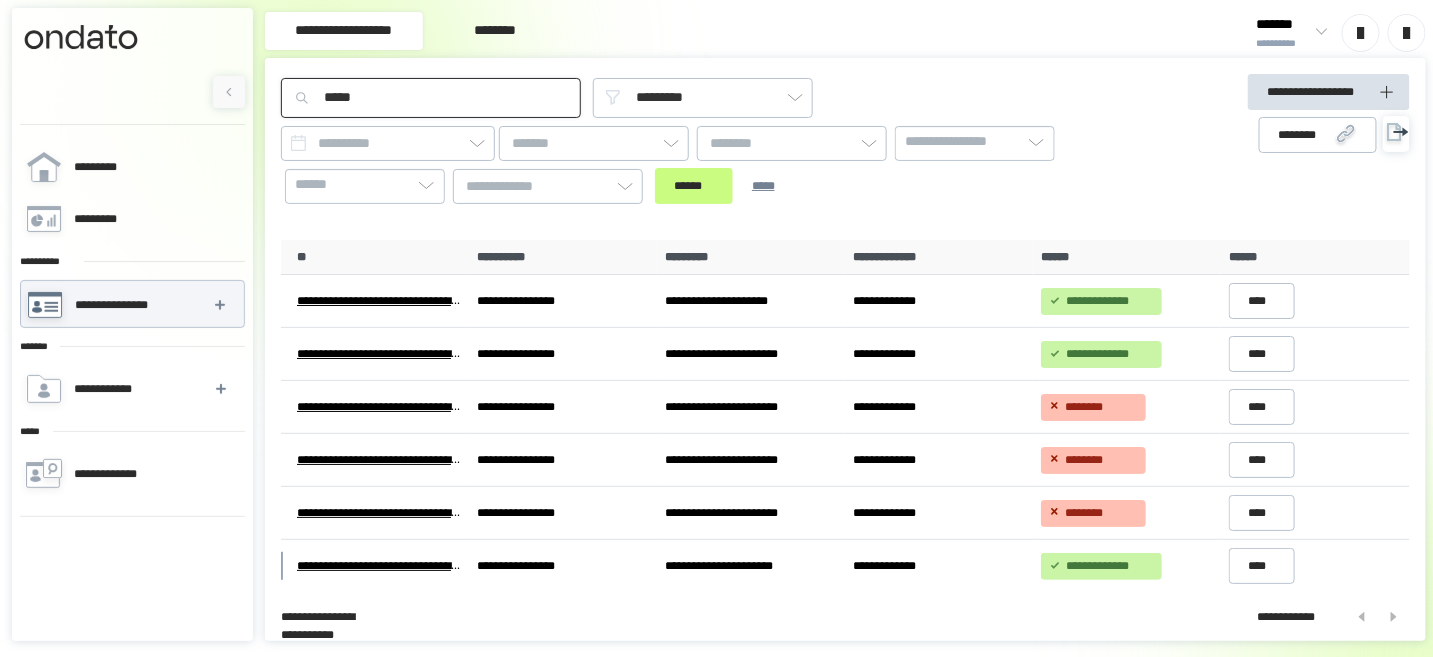 type on "*****" 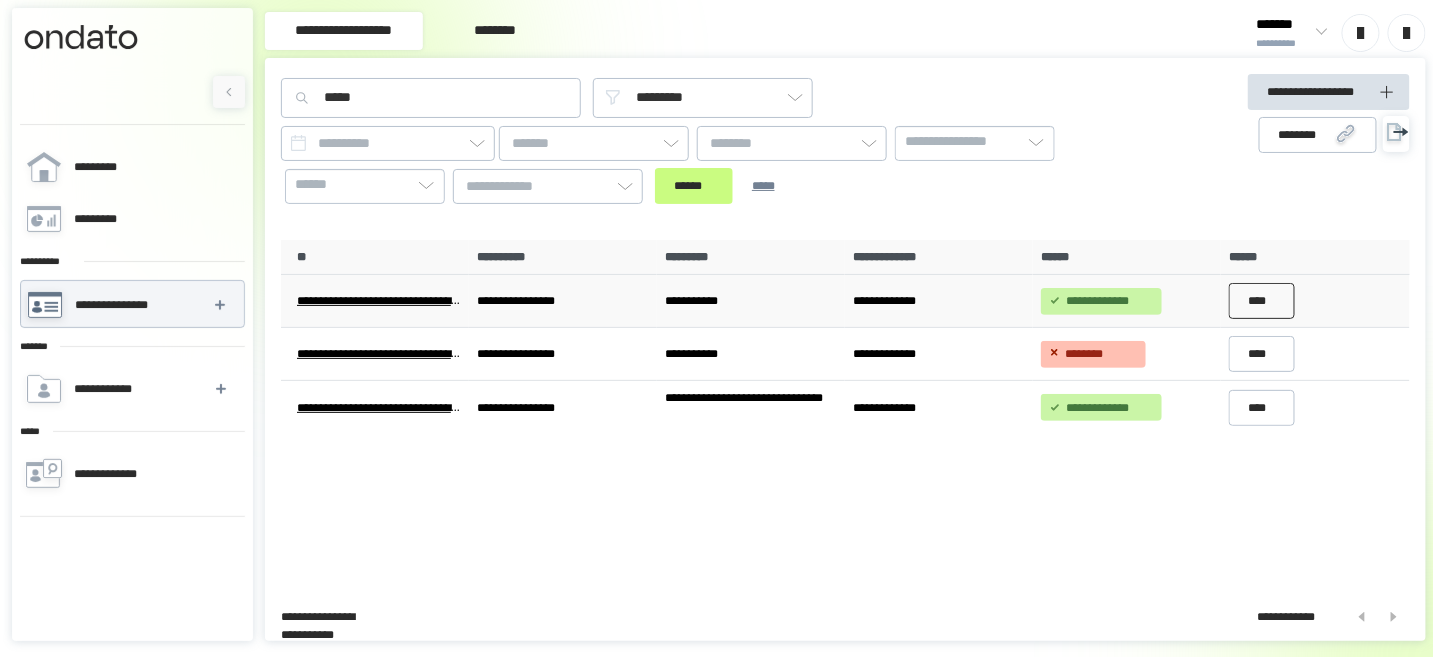 click on "****" at bounding box center (1262, 301) 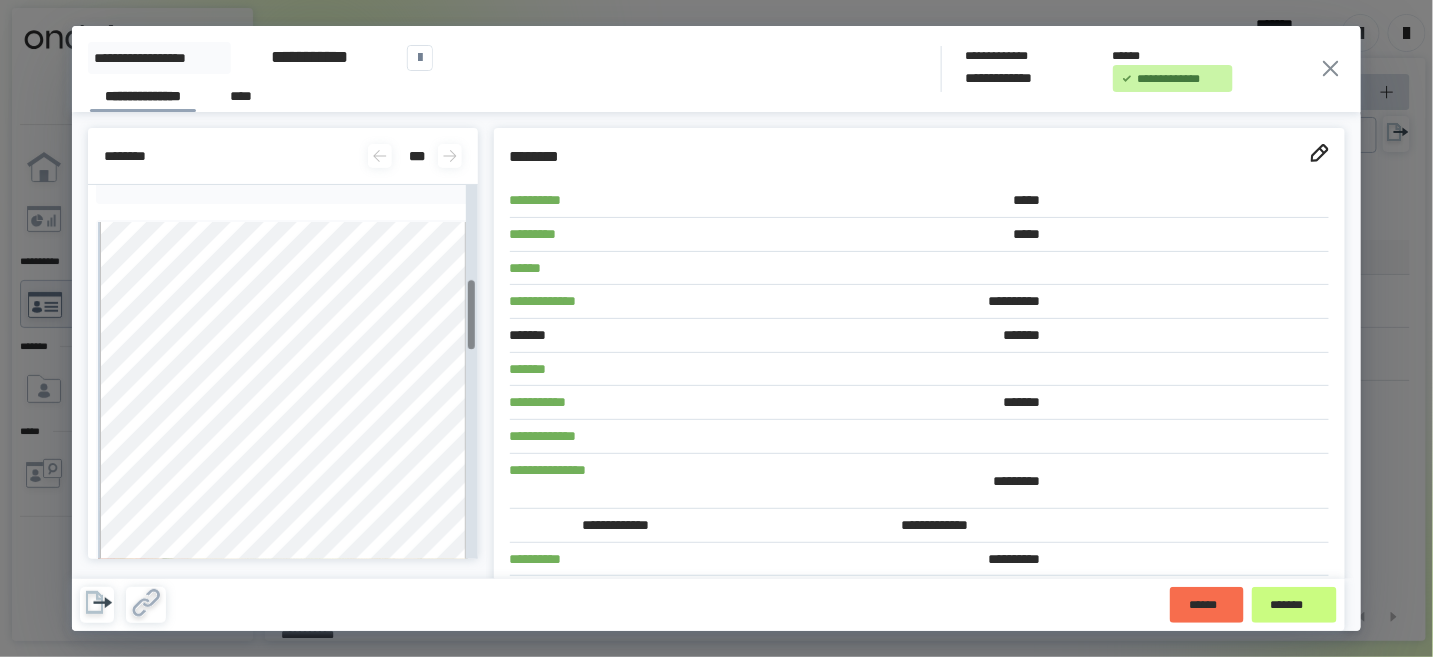 scroll, scrollTop: 600, scrollLeft: 0, axis: vertical 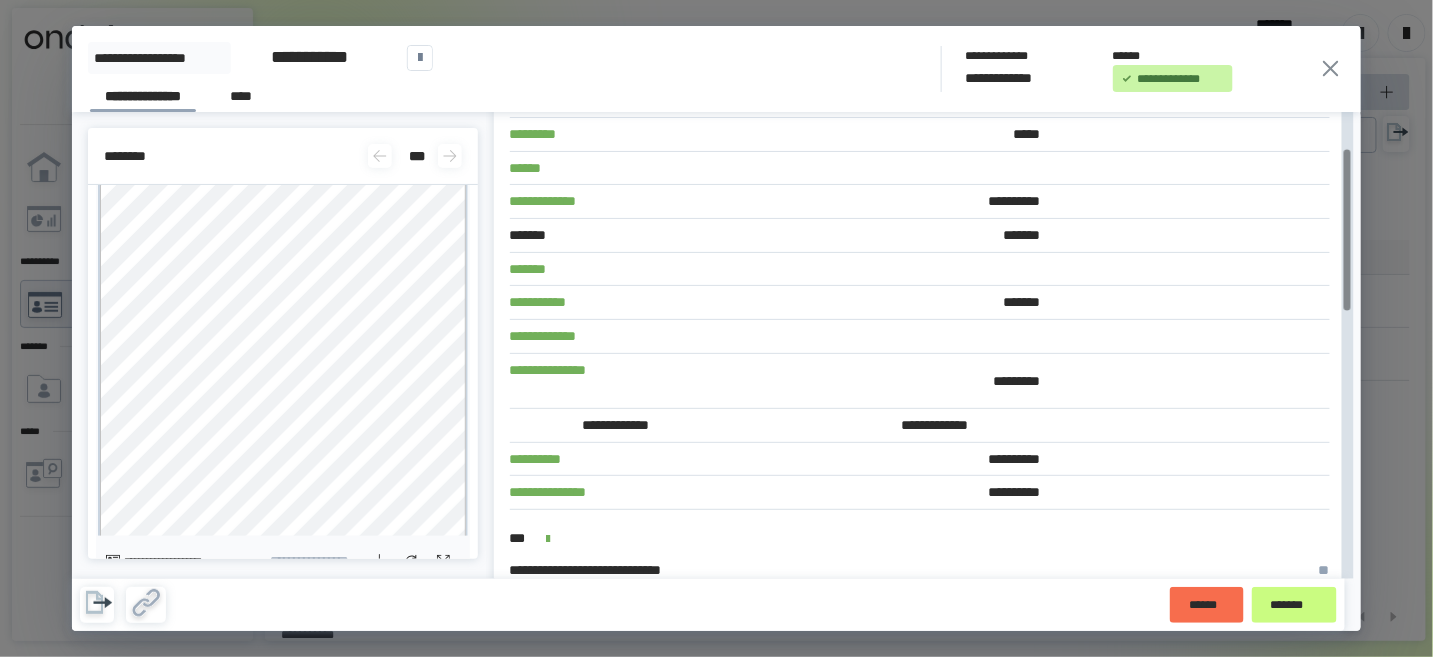 click on "**********" at bounding box center [1136, 1779] 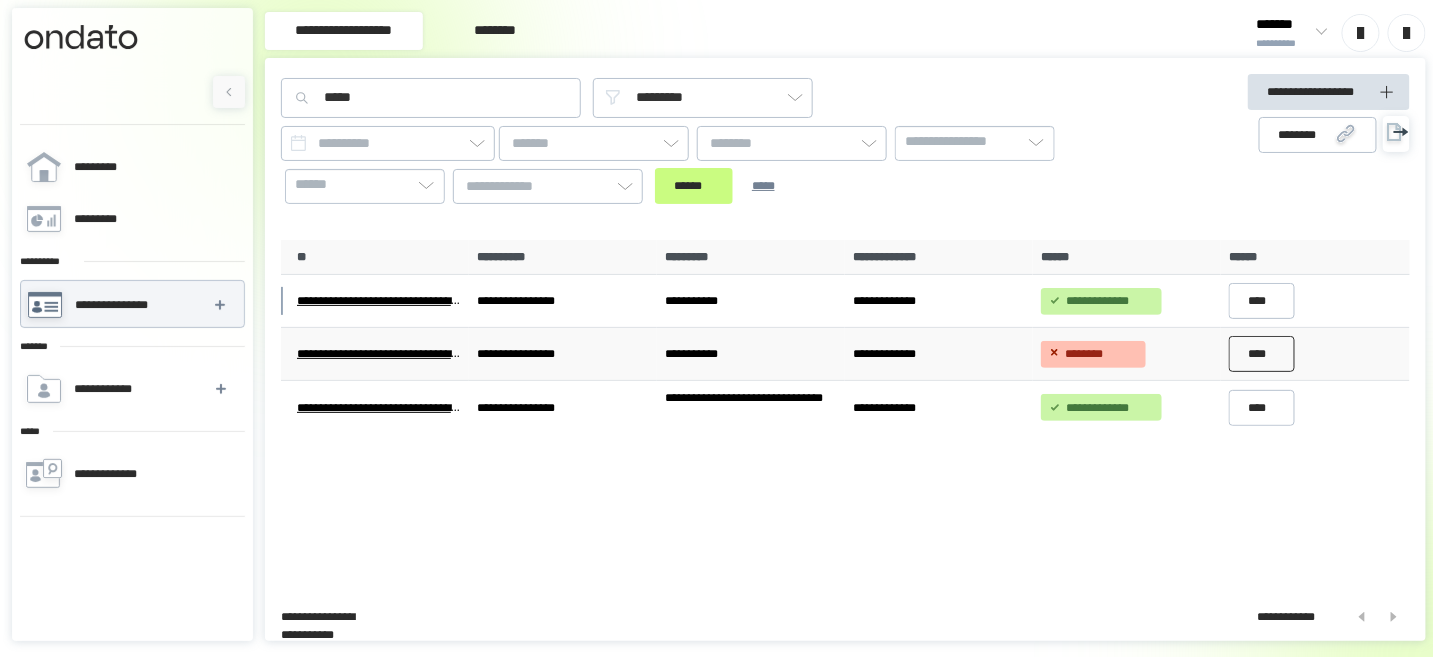 click on "****" at bounding box center [1262, 354] 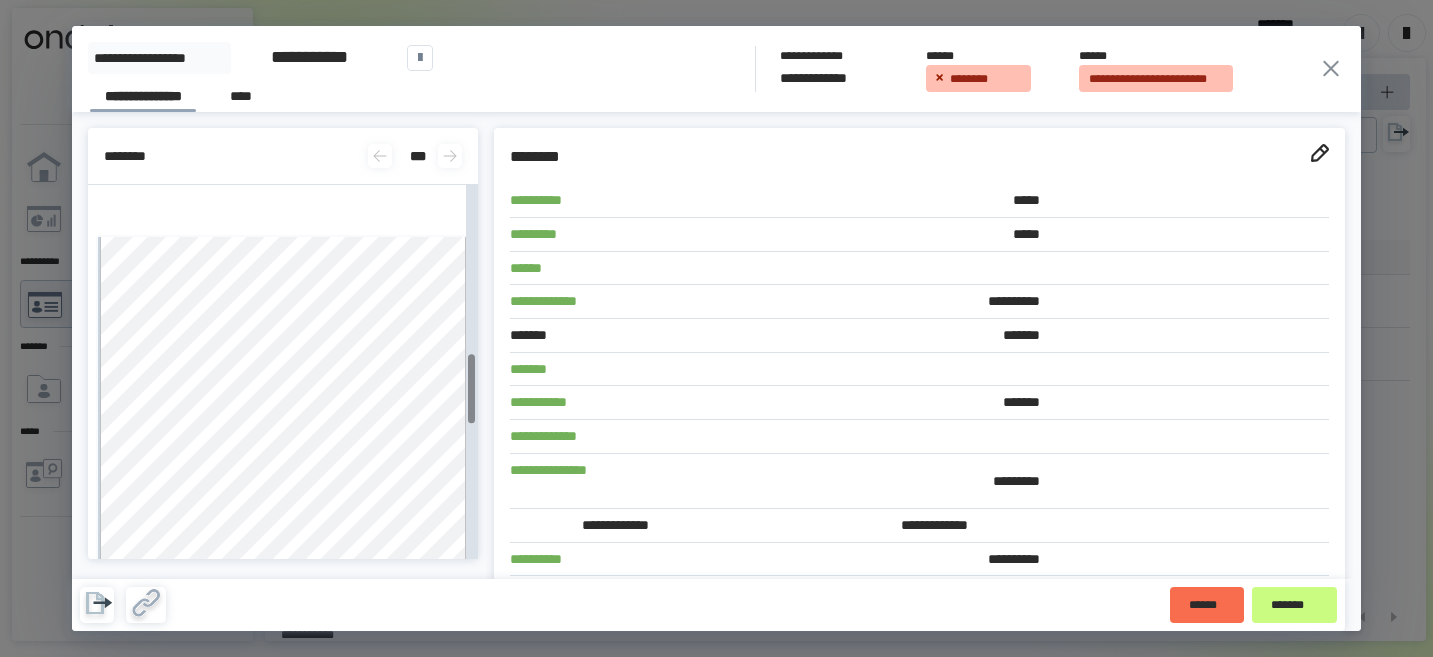 scroll, scrollTop: 0, scrollLeft: 0, axis: both 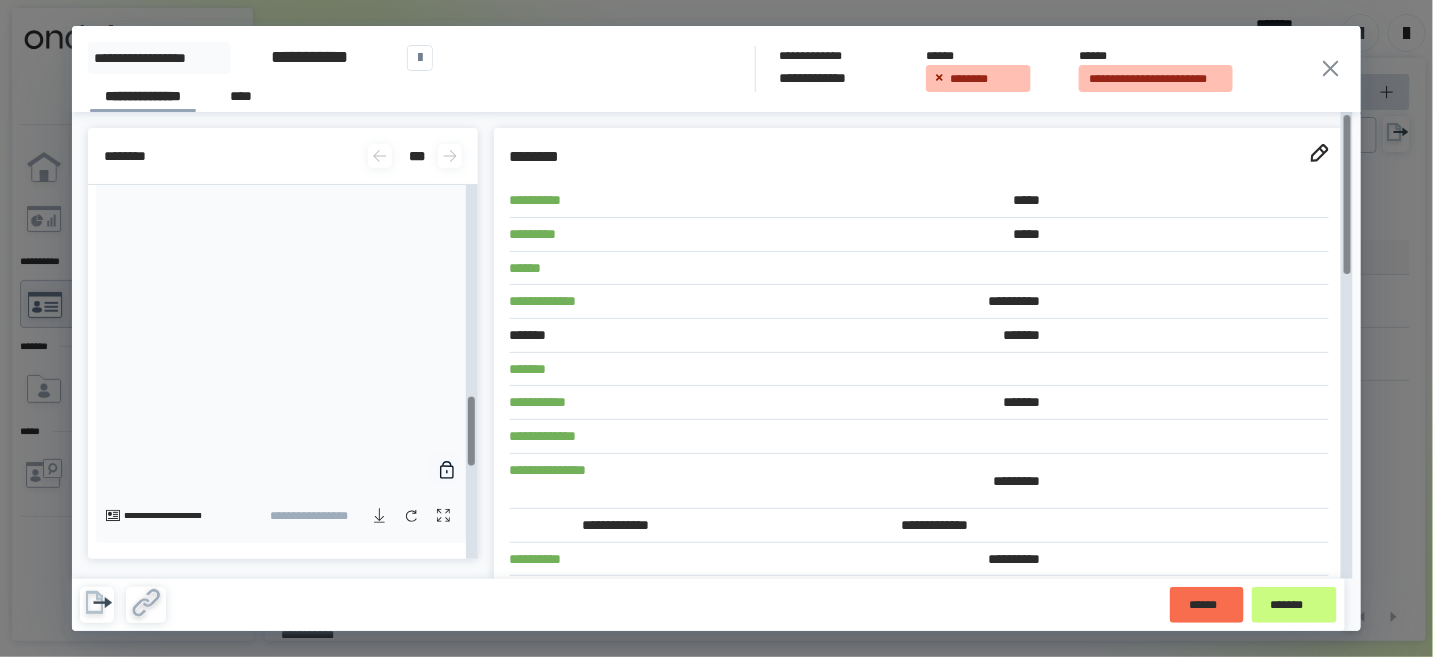 click on "**********" at bounding box center [1136, 1897] 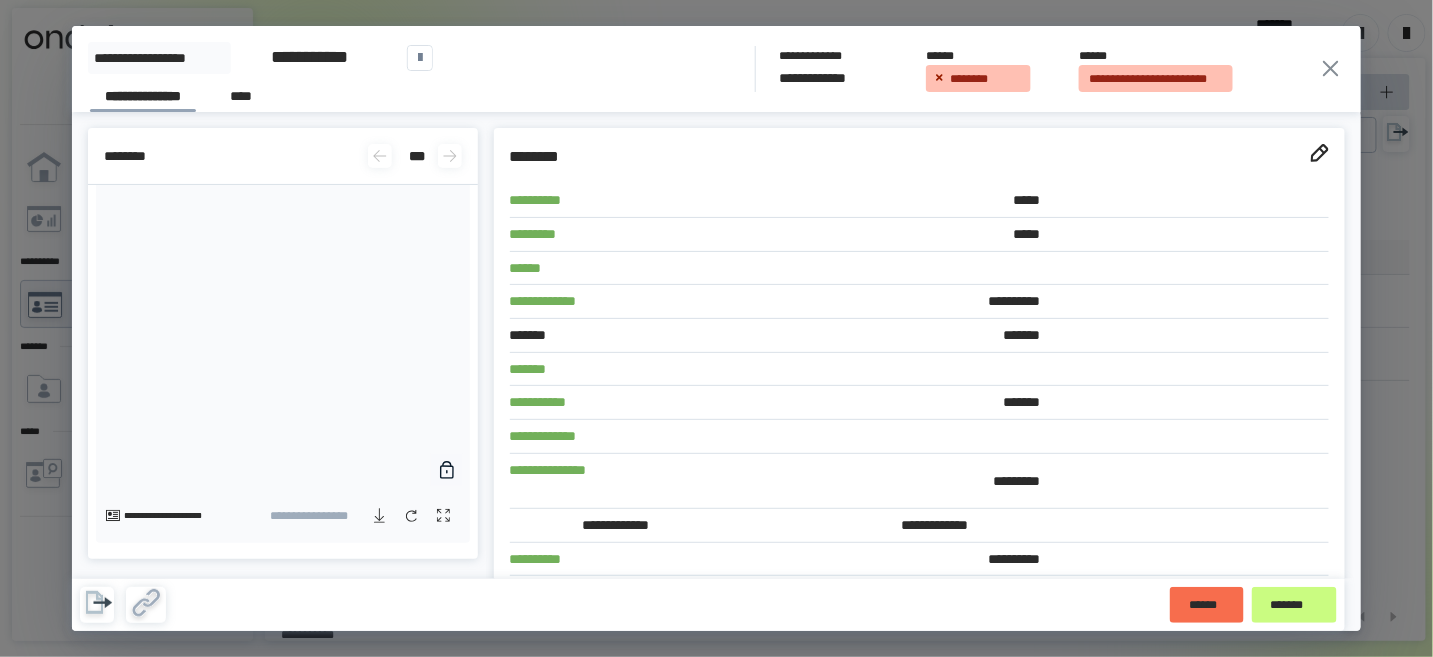 click 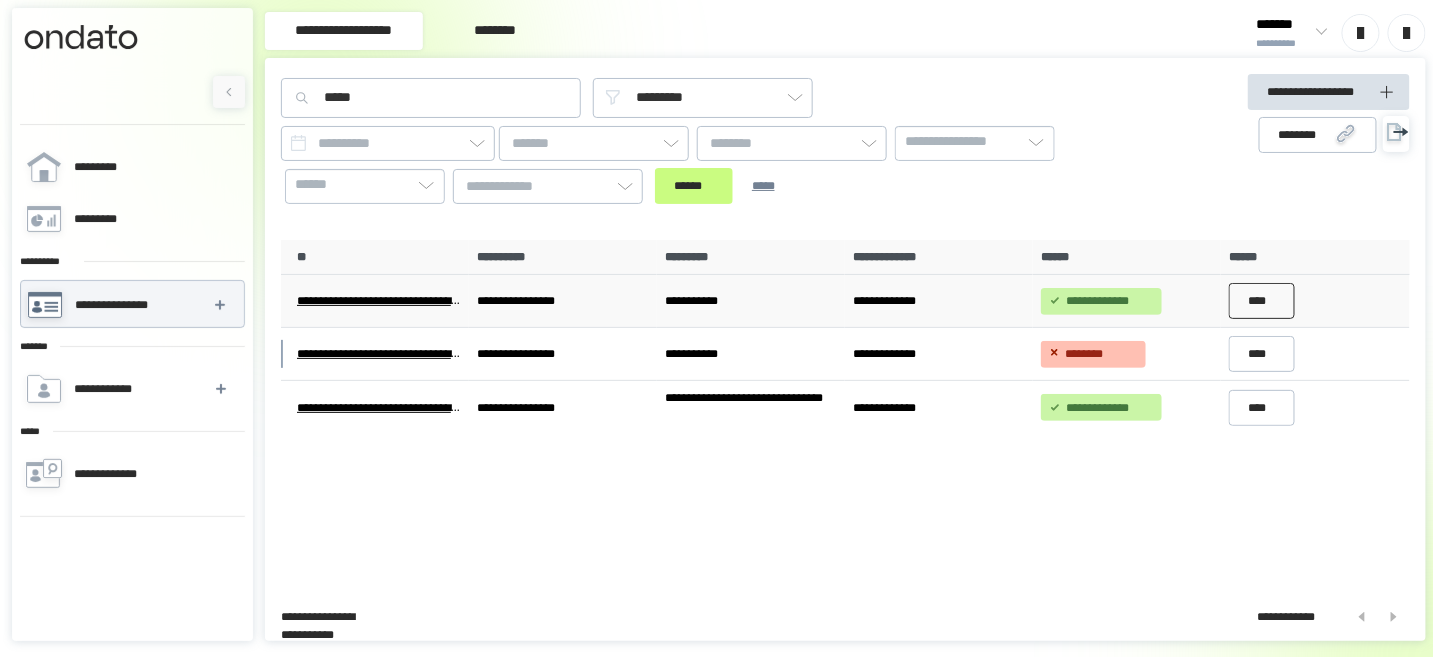 click on "****" at bounding box center (1262, 301) 